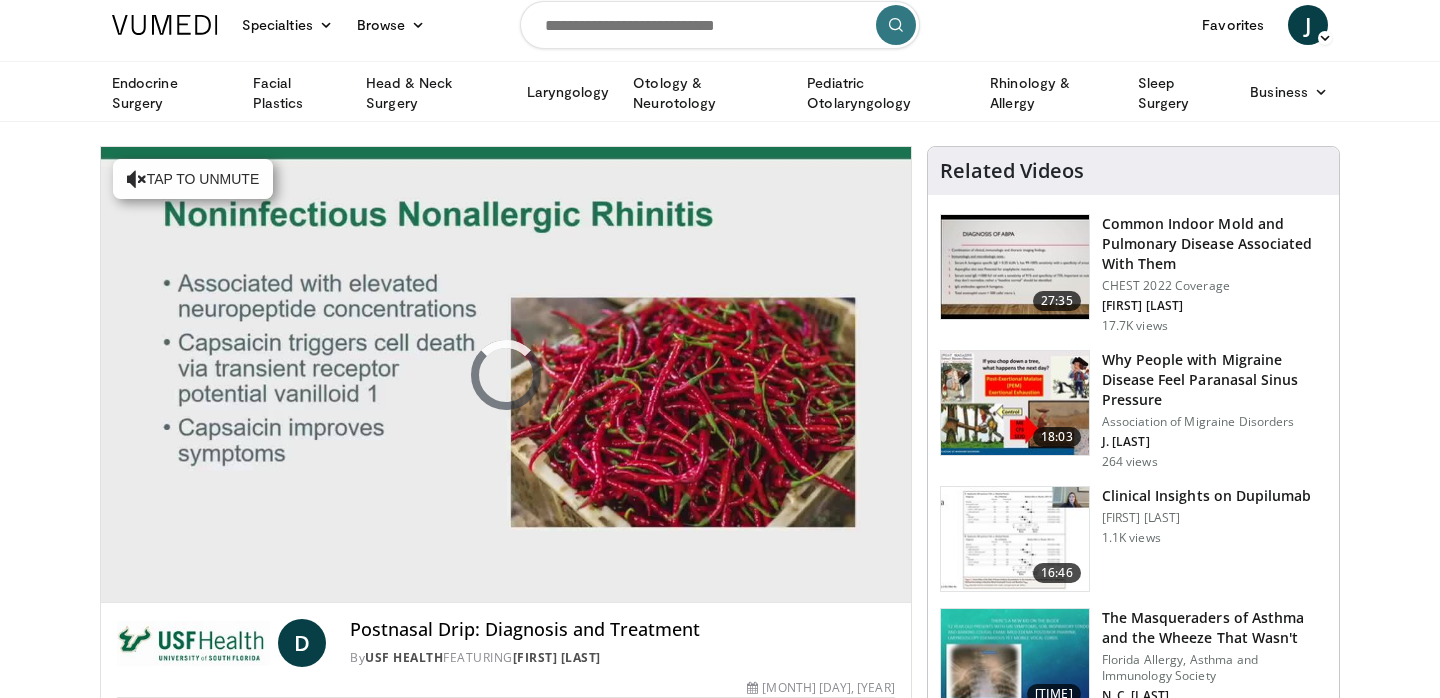 scroll, scrollTop: 0, scrollLeft: 0, axis: both 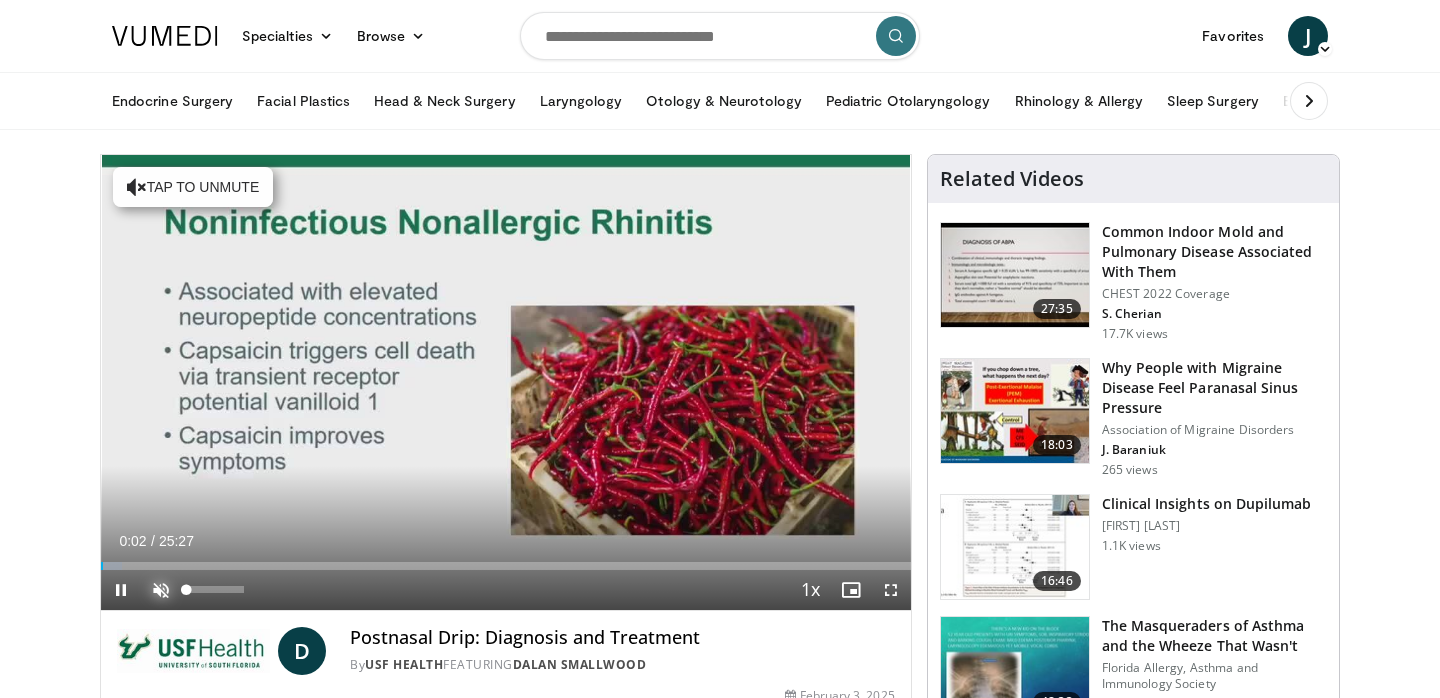 click at bounding box center (161, 590) 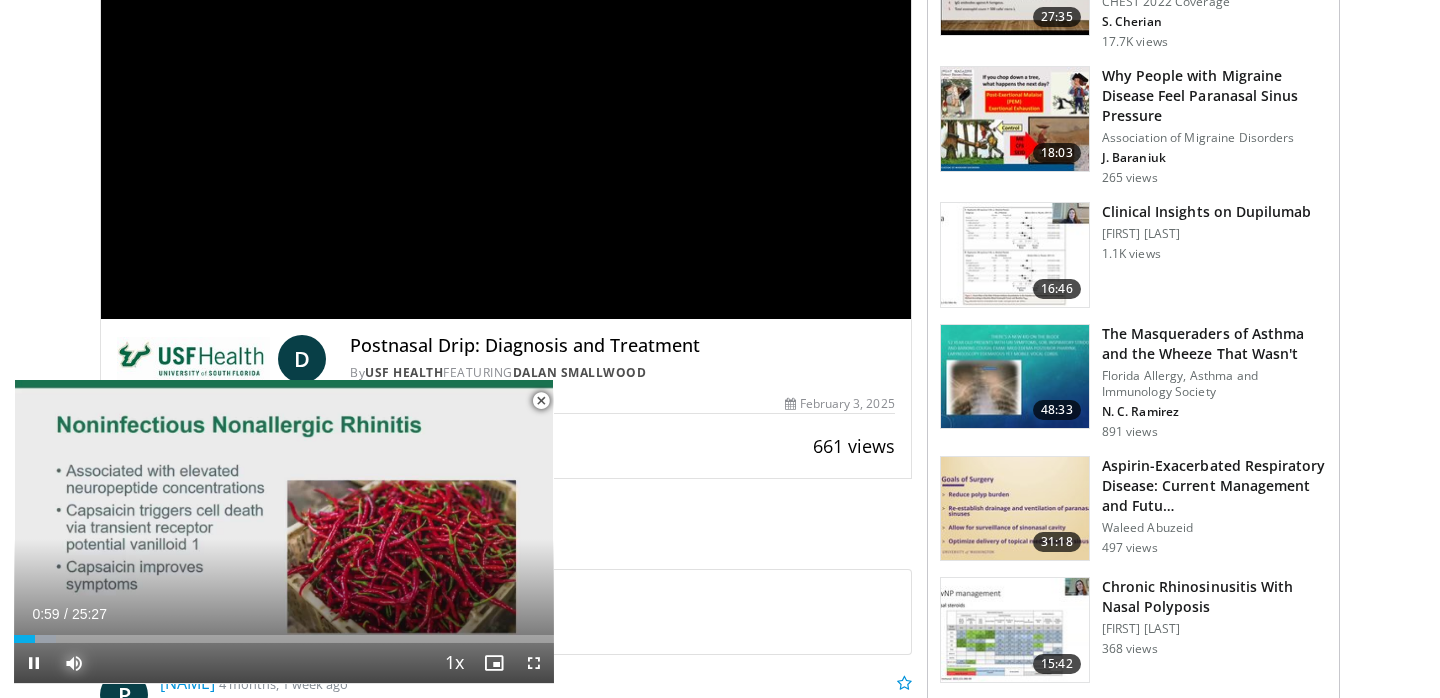 scroll, scrollTop: 0, scrollLeft: 0, axis: both 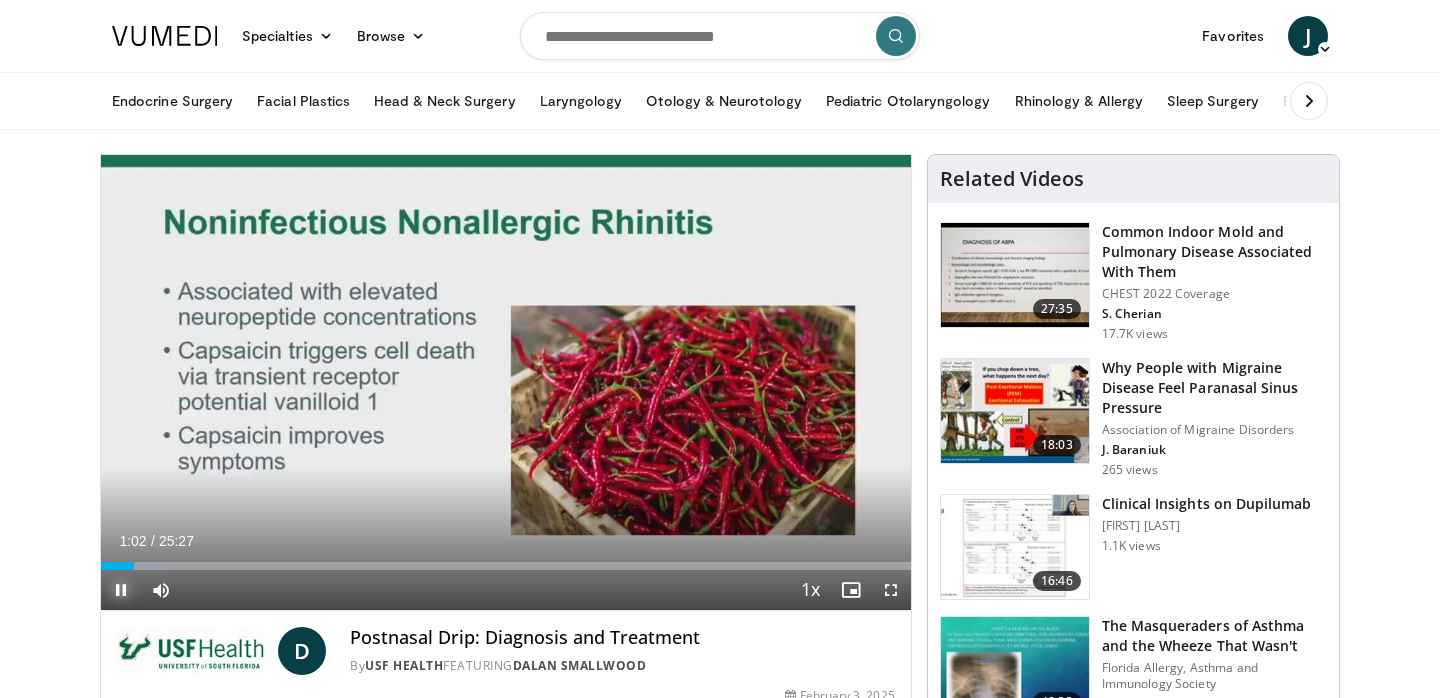click at bounding box center [121, 590] 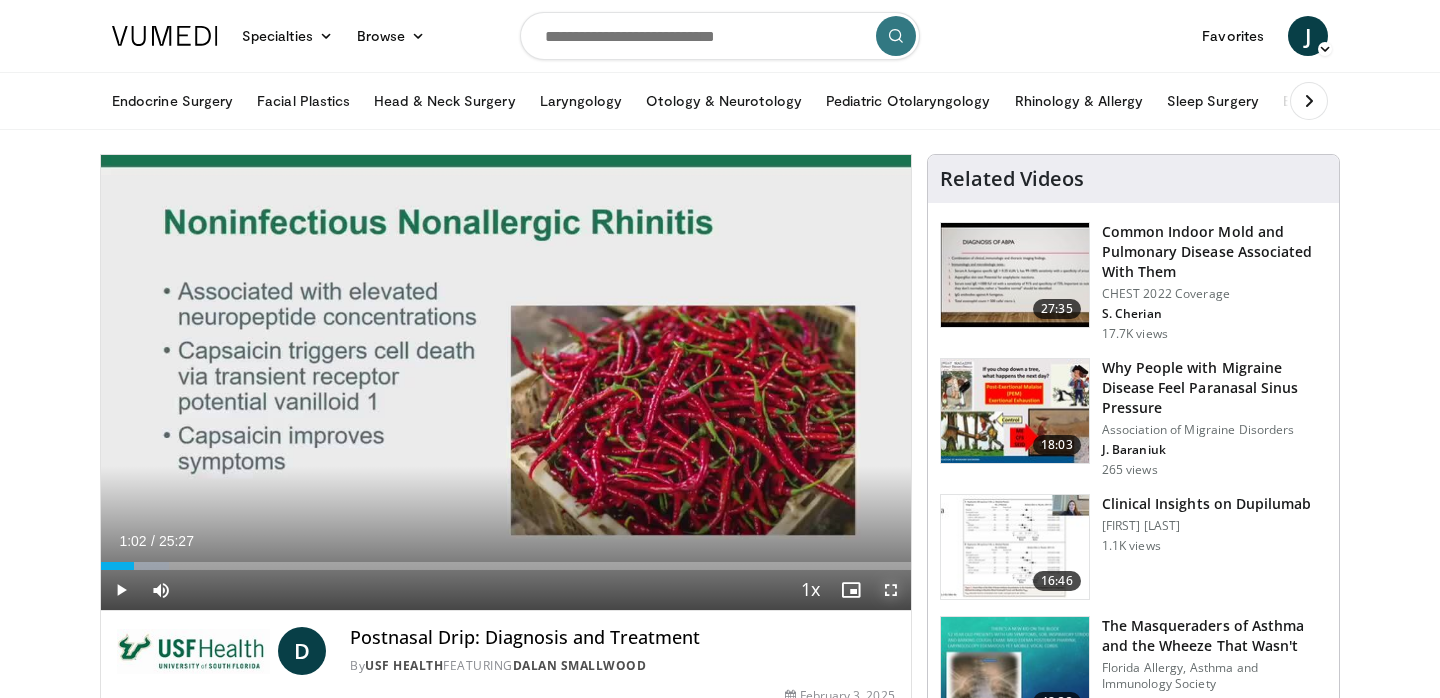 click at bounding box center [891, 590] 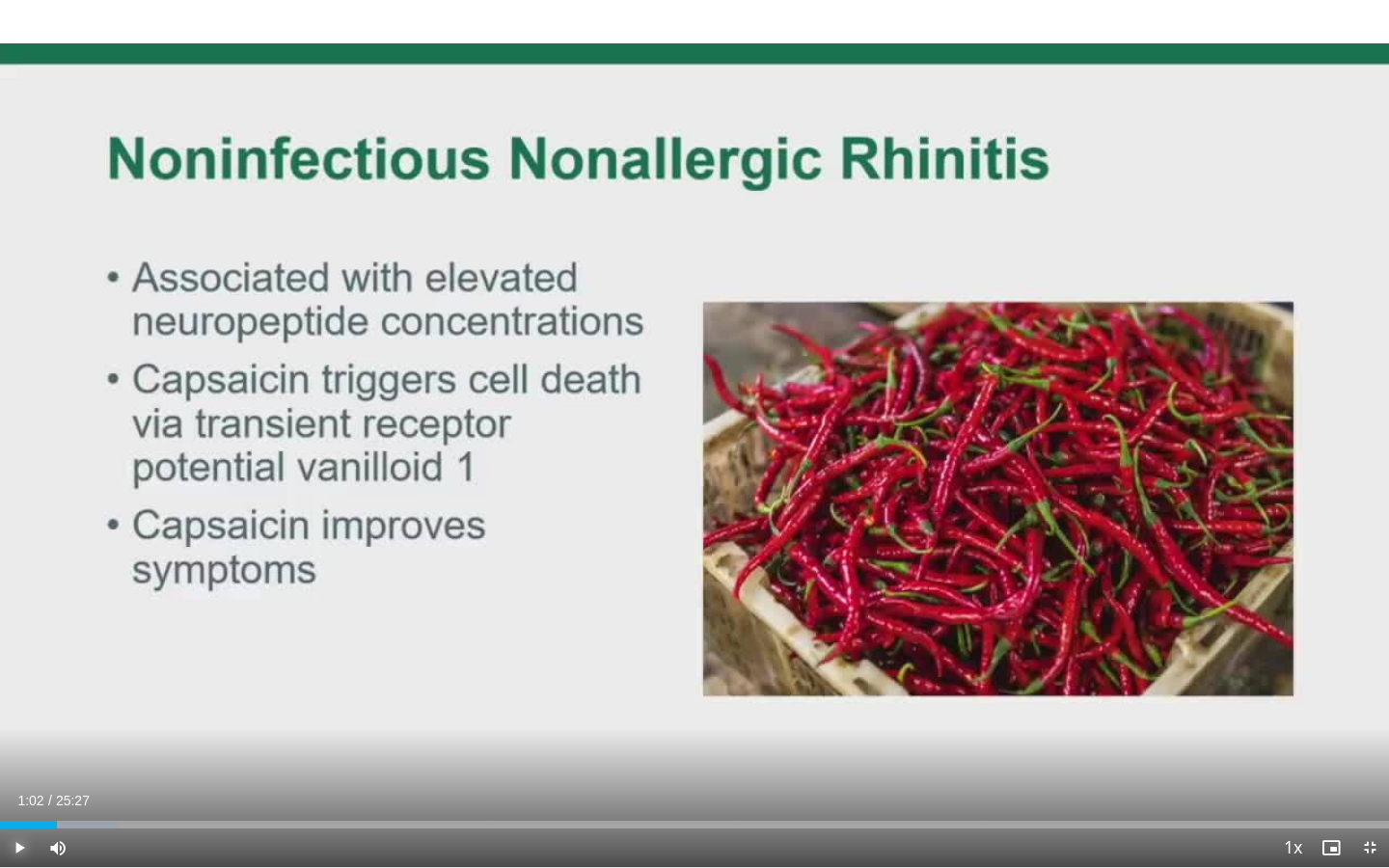 click at bounding box center [19, 848] 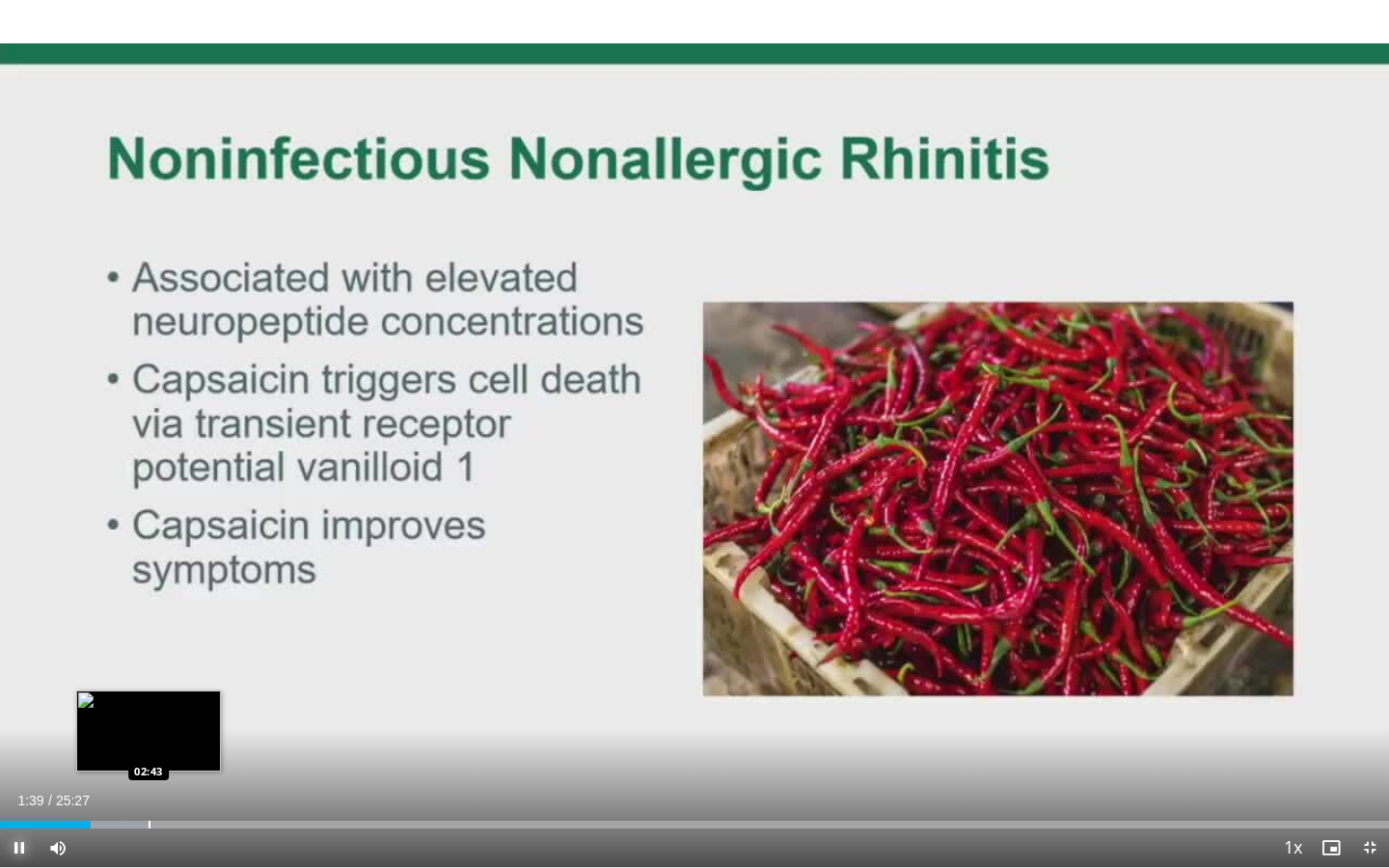 click at bounding box center (150, 825) 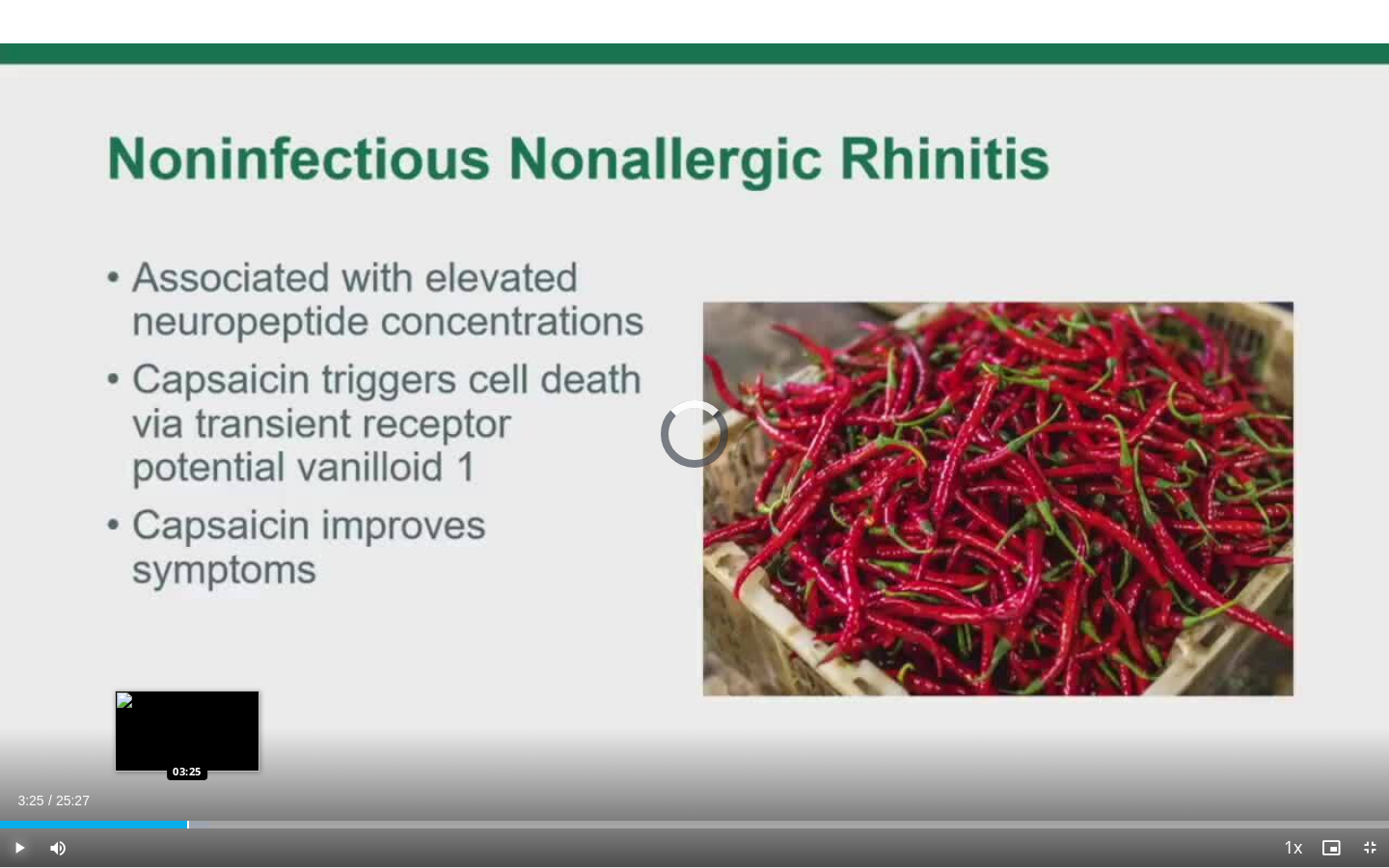 click at bounding box center (188, 825) 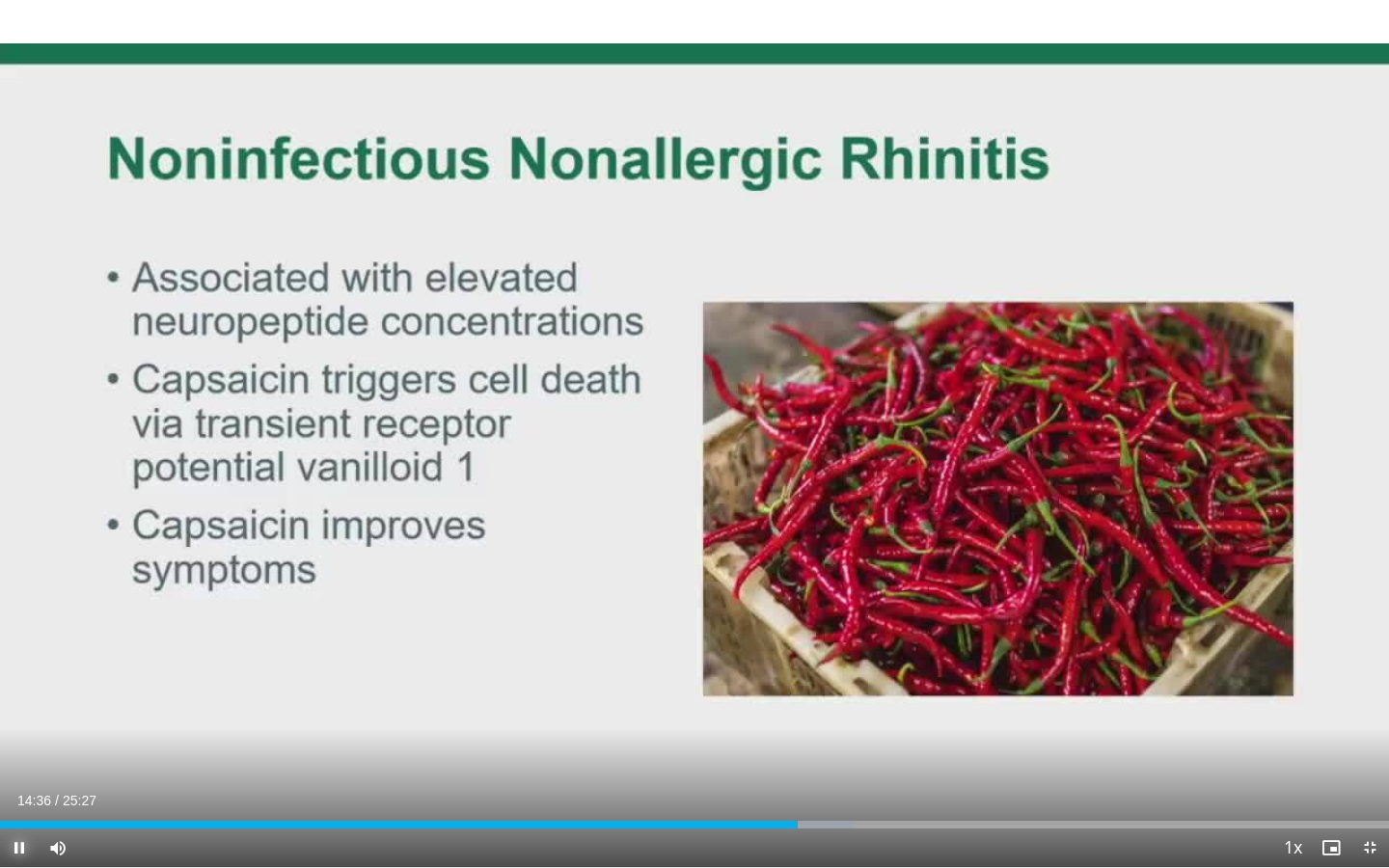click at bounding box center [19, 848] 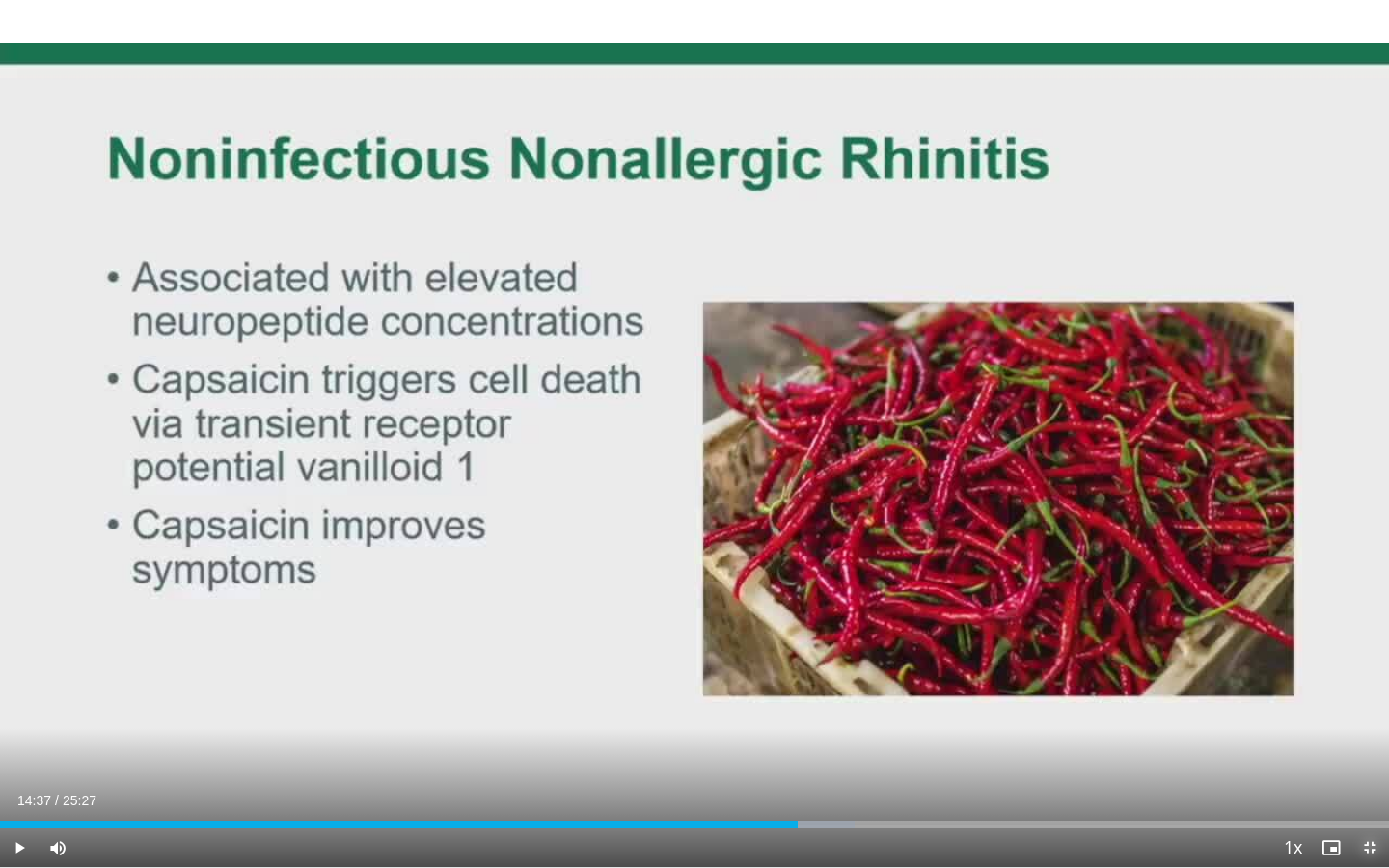 click at bounding box center [1370, 848] 